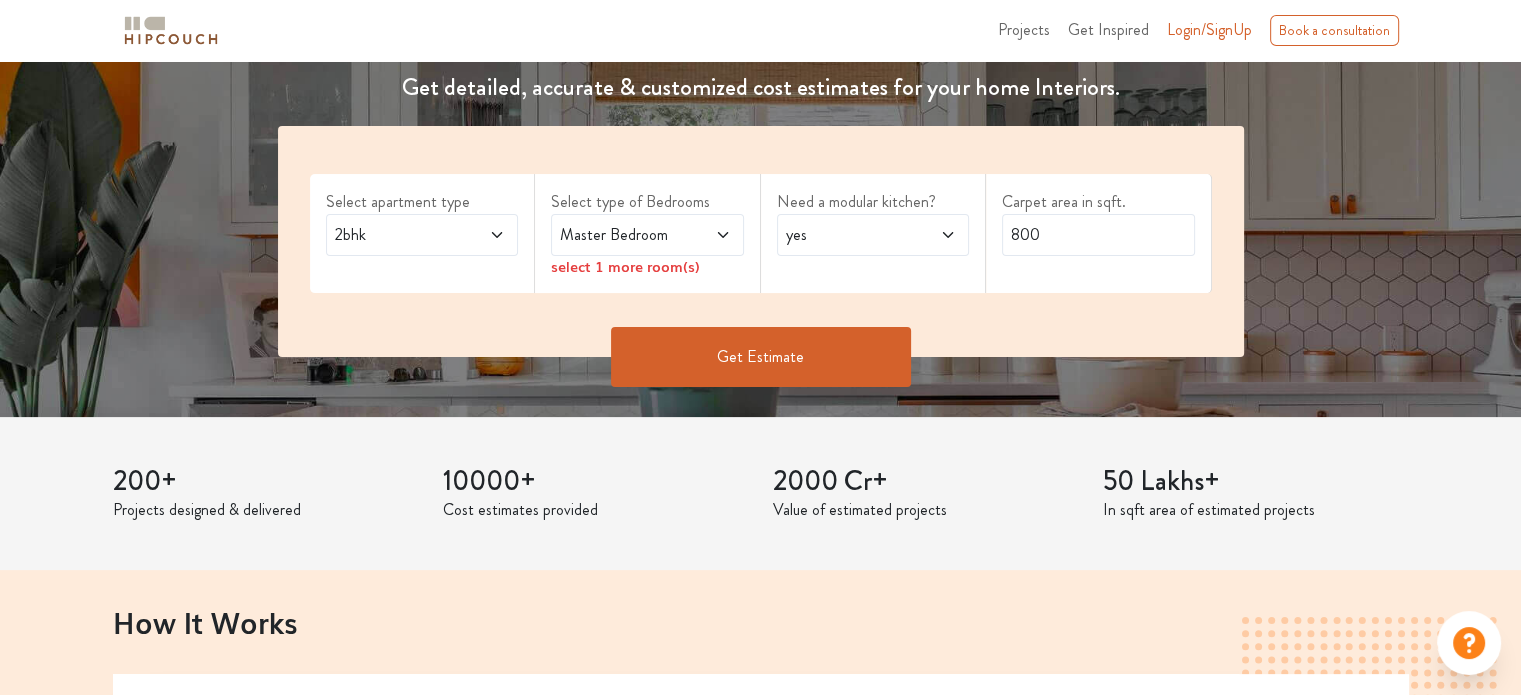 scroll, scrollTop: 400, scrollLeft: 0, axis: vertical 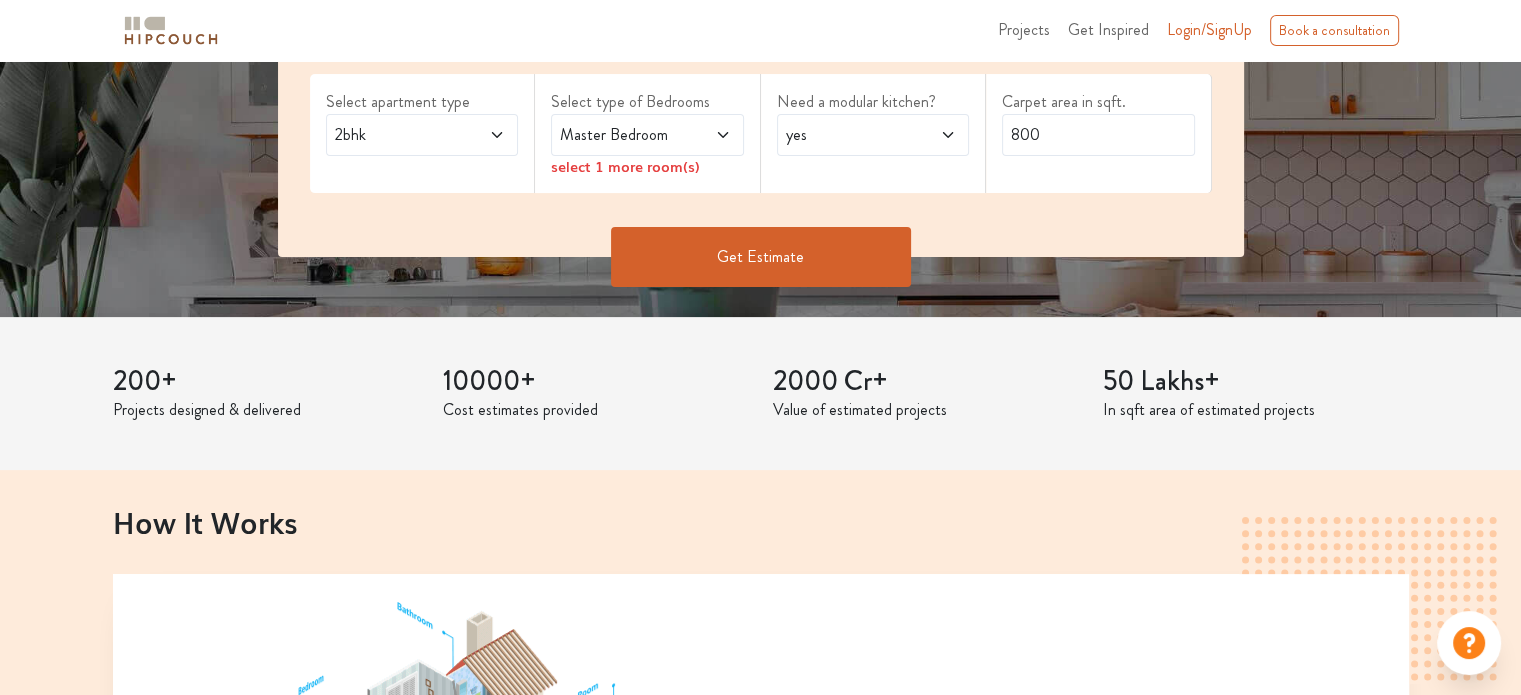 click on "2bhk" at bounding box center (396, 135) 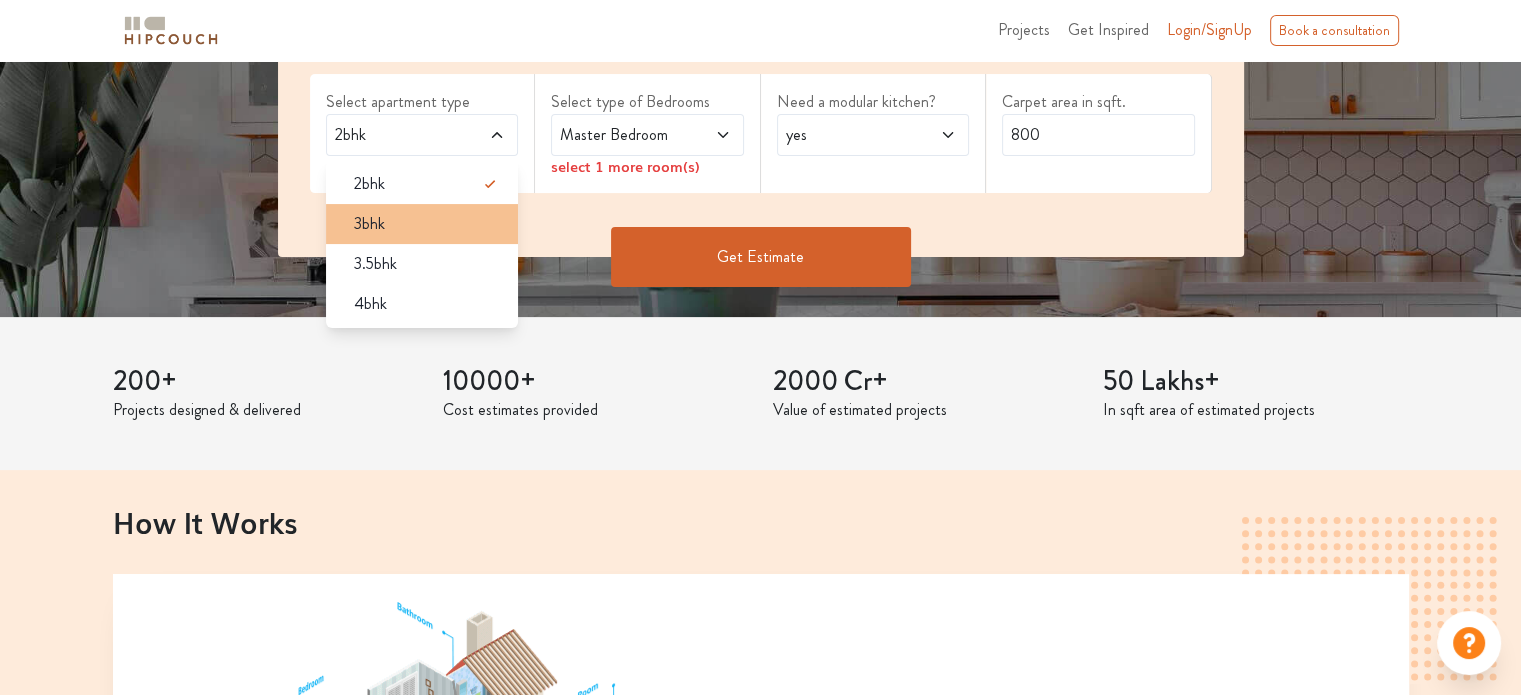 click on "3bhk" at bounding box center [428, 224] 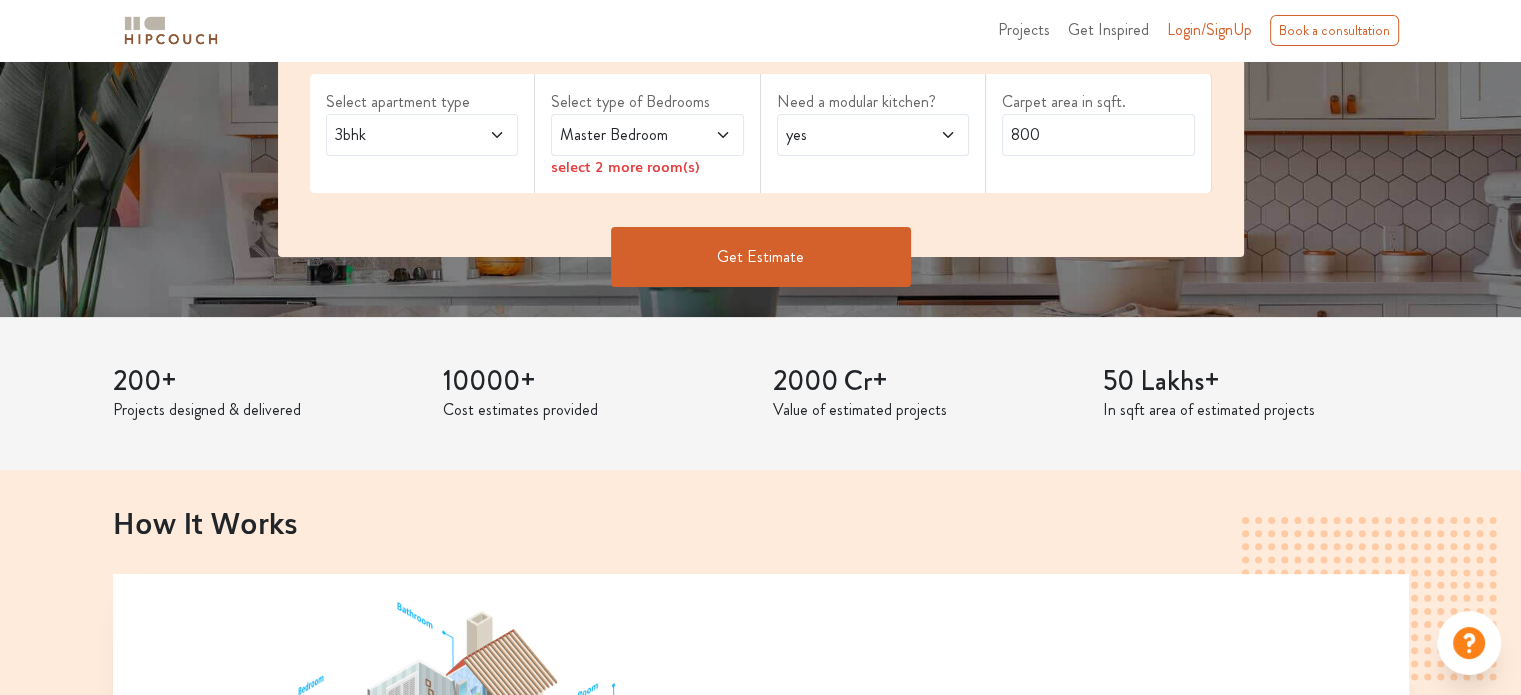 click at bounding box center [709, 135] 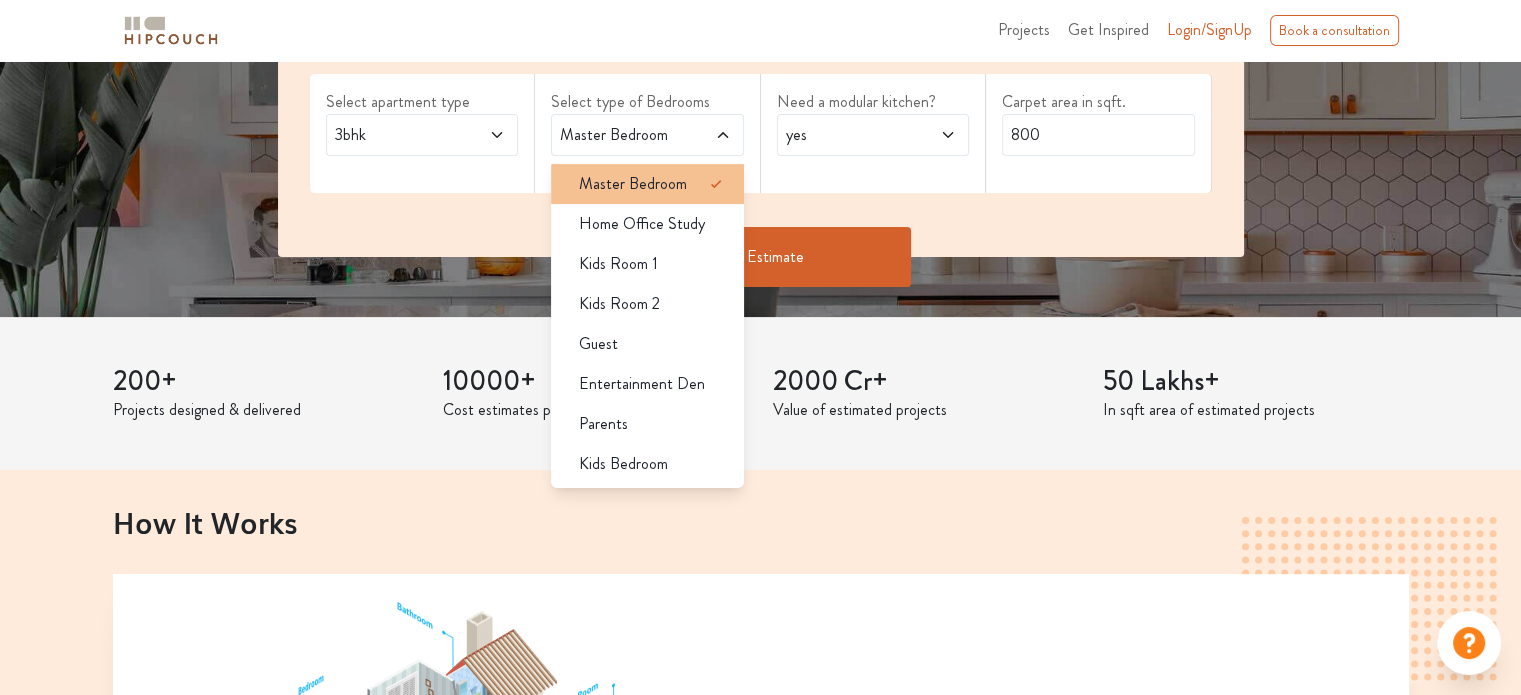 click on "Master Bedroom" at bounding box center [653, 184] 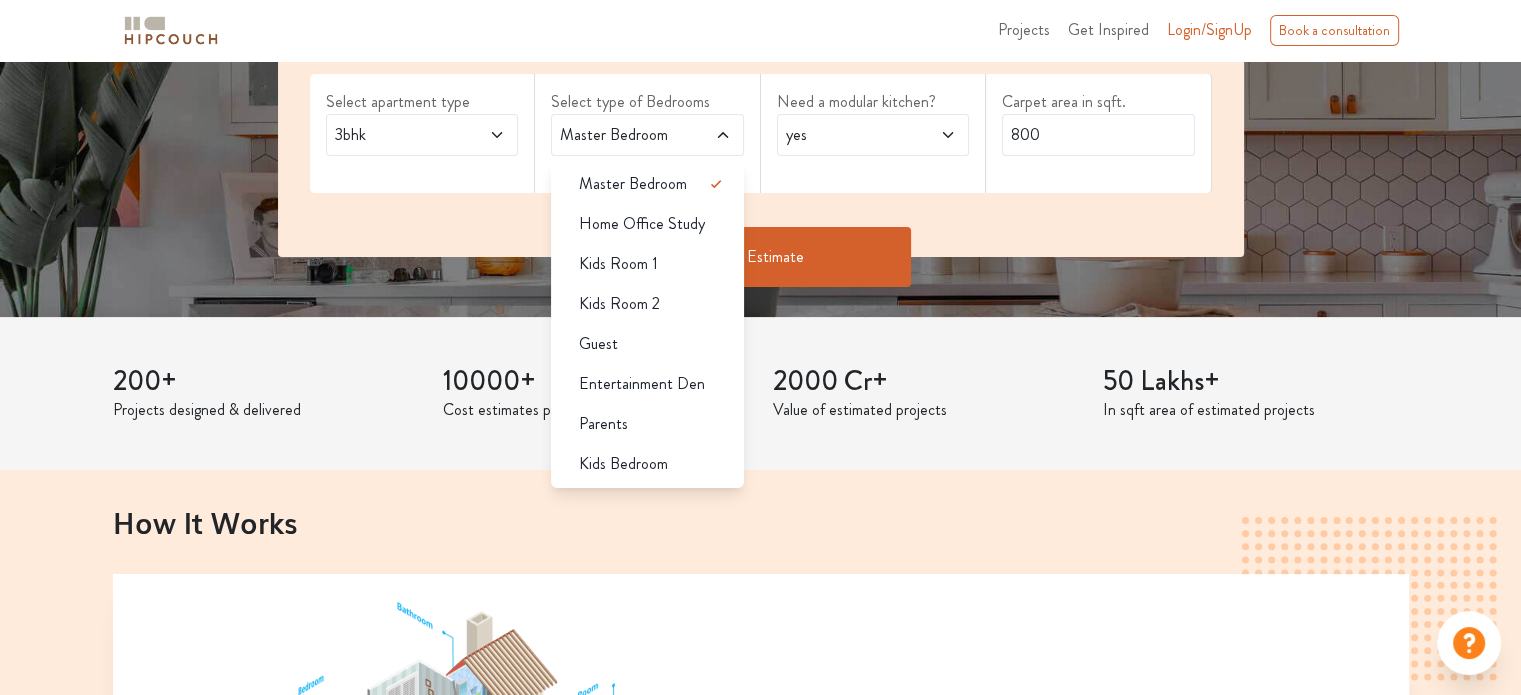 click on "Need a modular kitchen? yes" at bounding box center [874, 133] 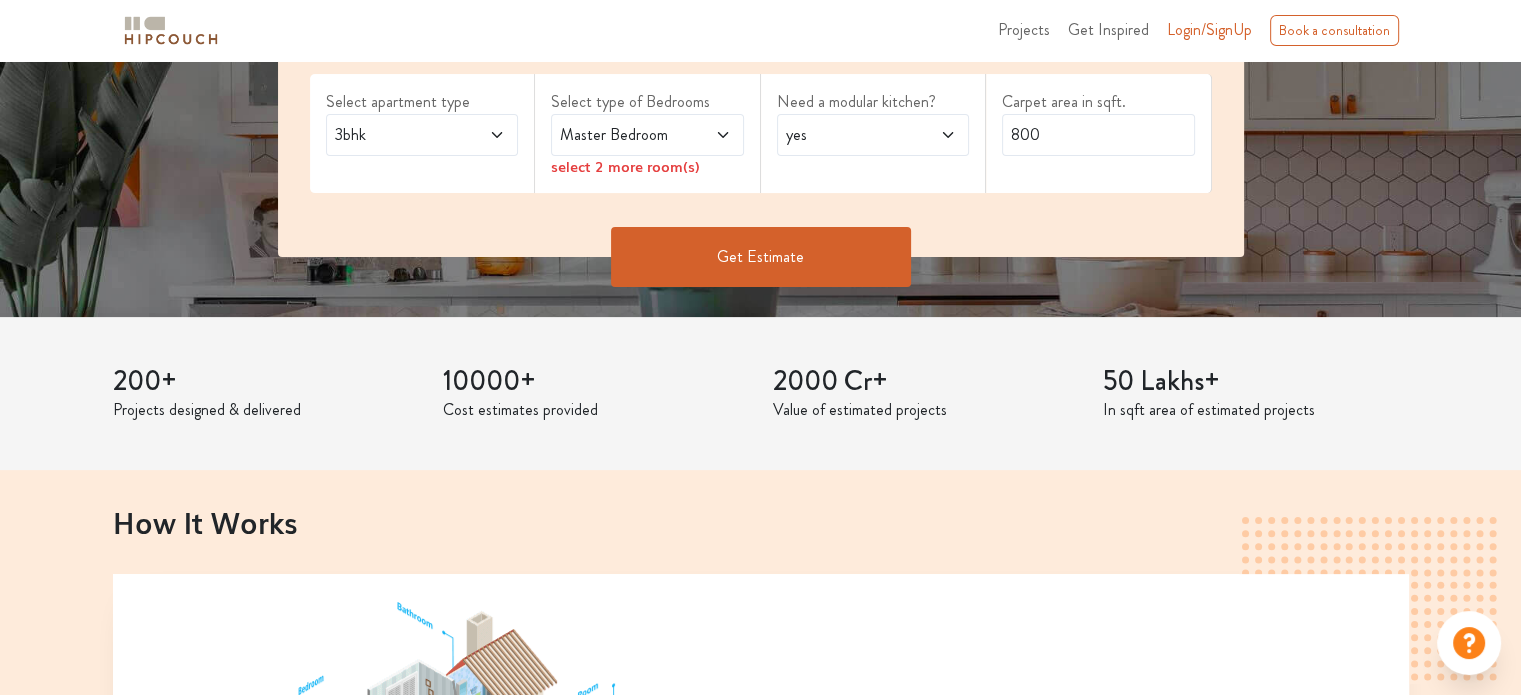 click on "Get Estimate" at bounding box center (761, 257) 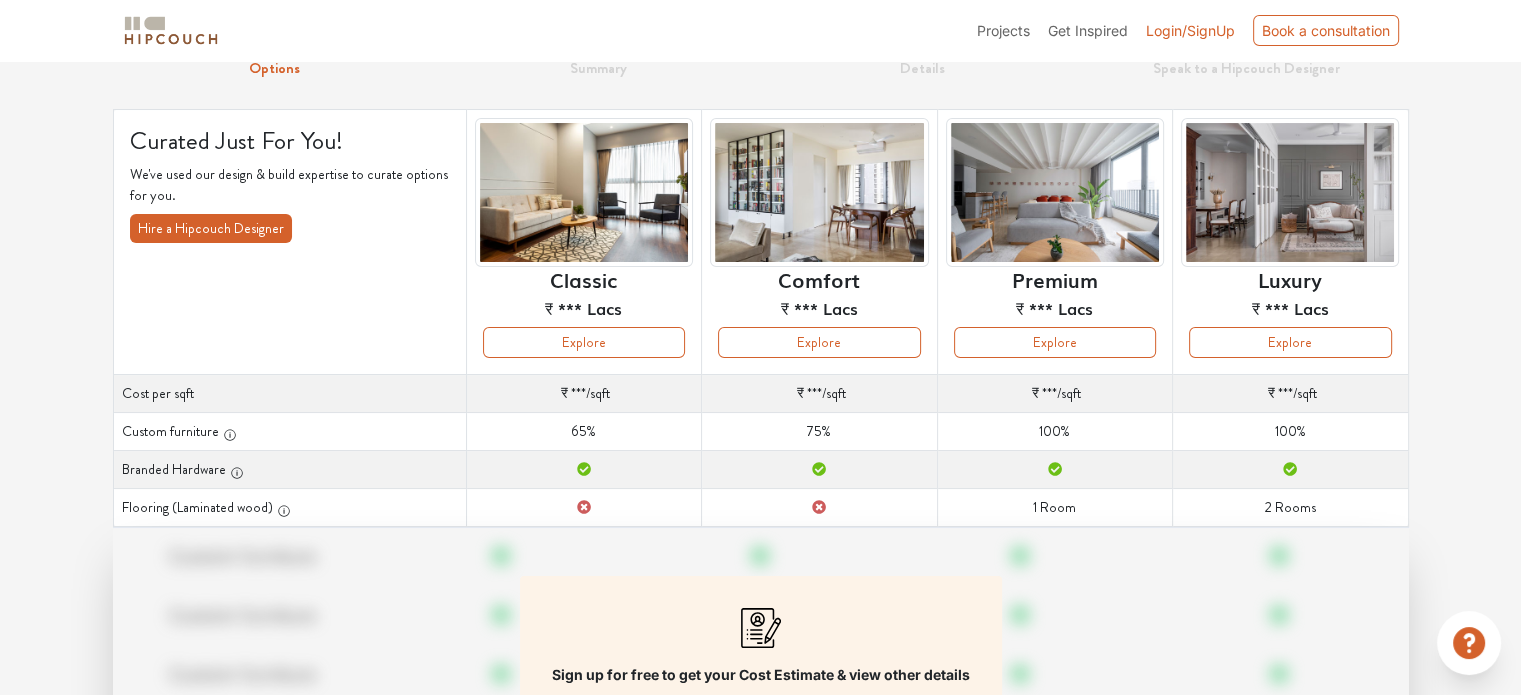 scroll, scrollTop: 288, scrollLeft: 0, axis: vertical 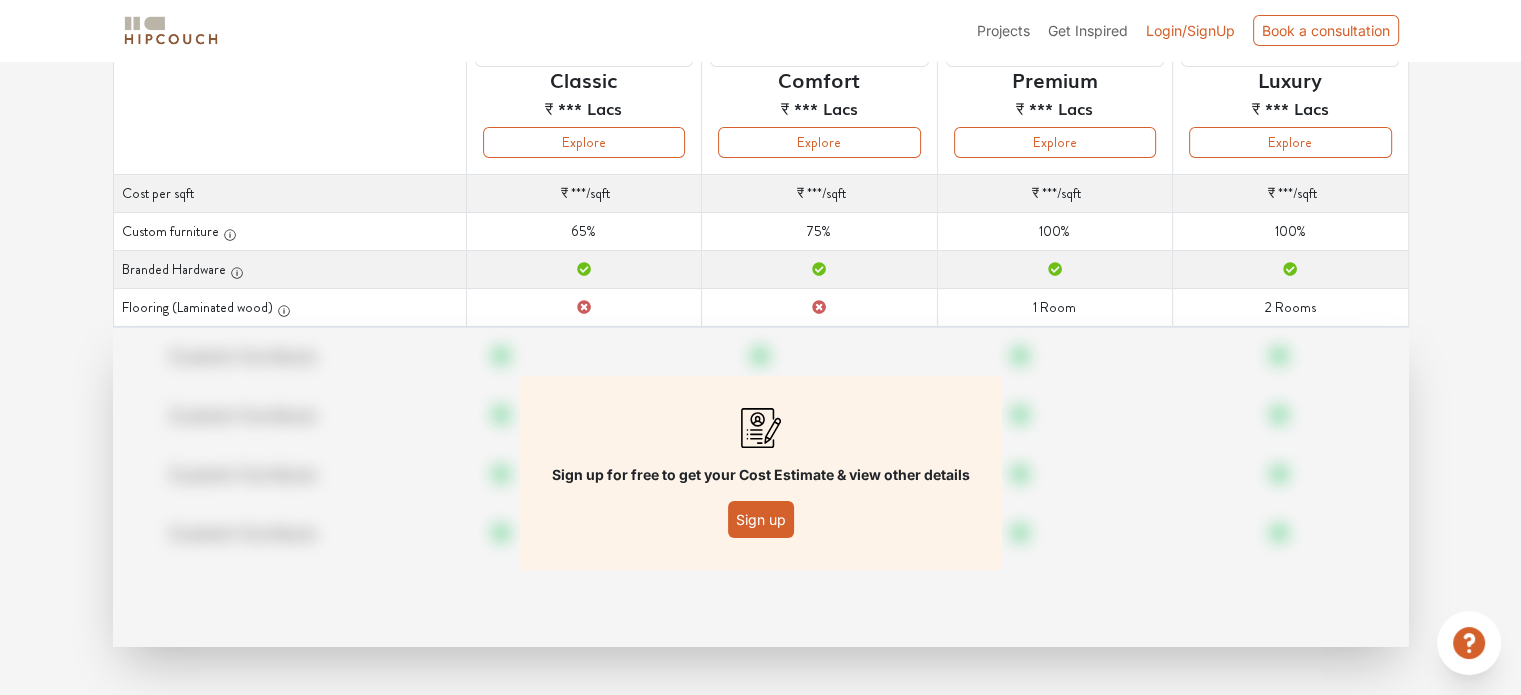 click on "Sign up" at bounding box center (761, 519) 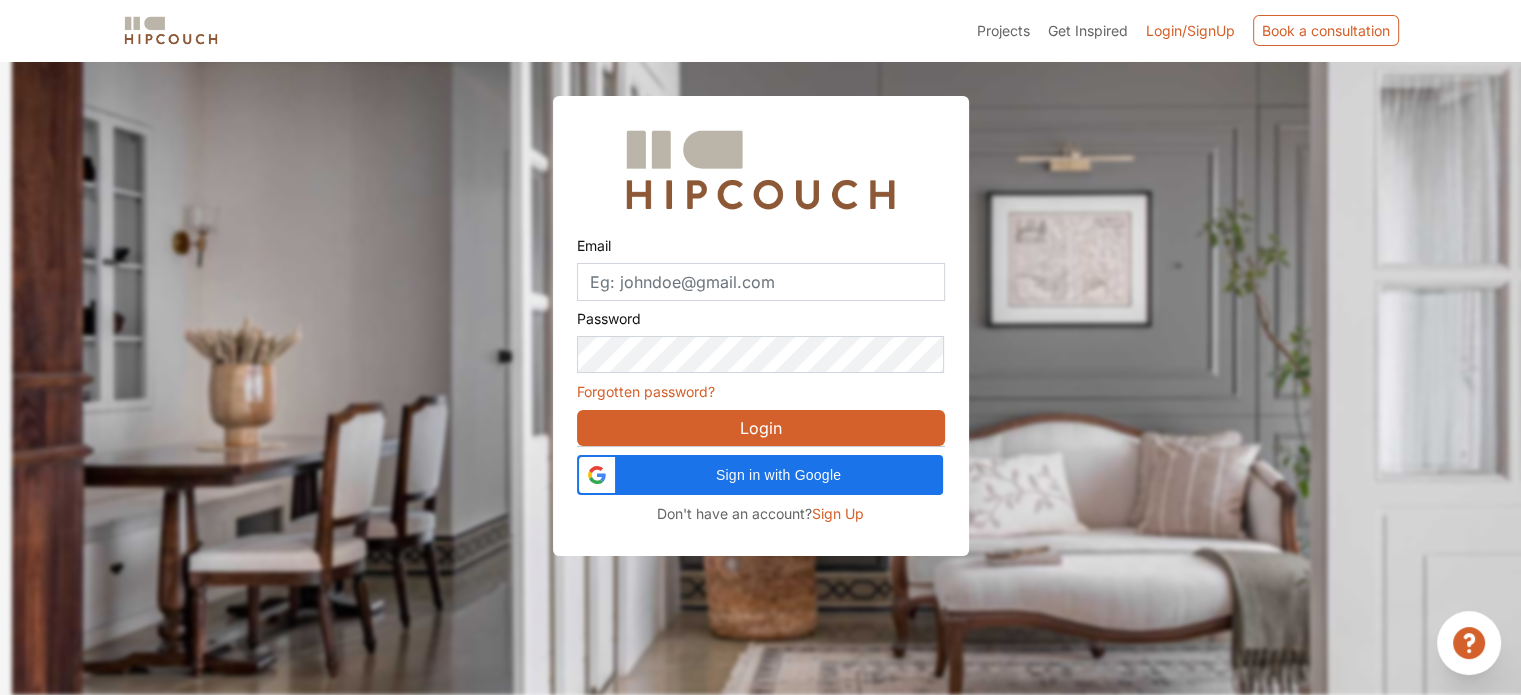 scroll, scrollTop: 60, scrollLeft: 0, axis: vertical 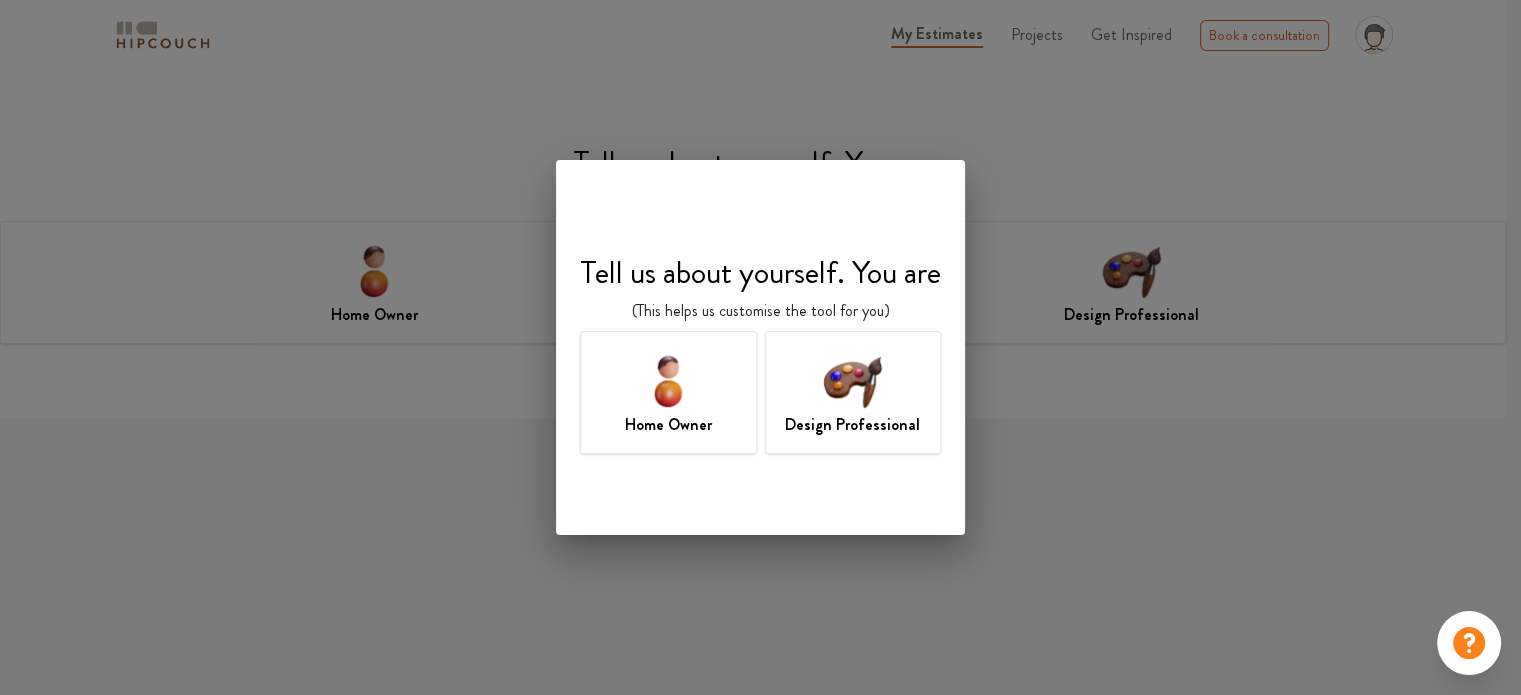 click at bounding box center [852, 380] 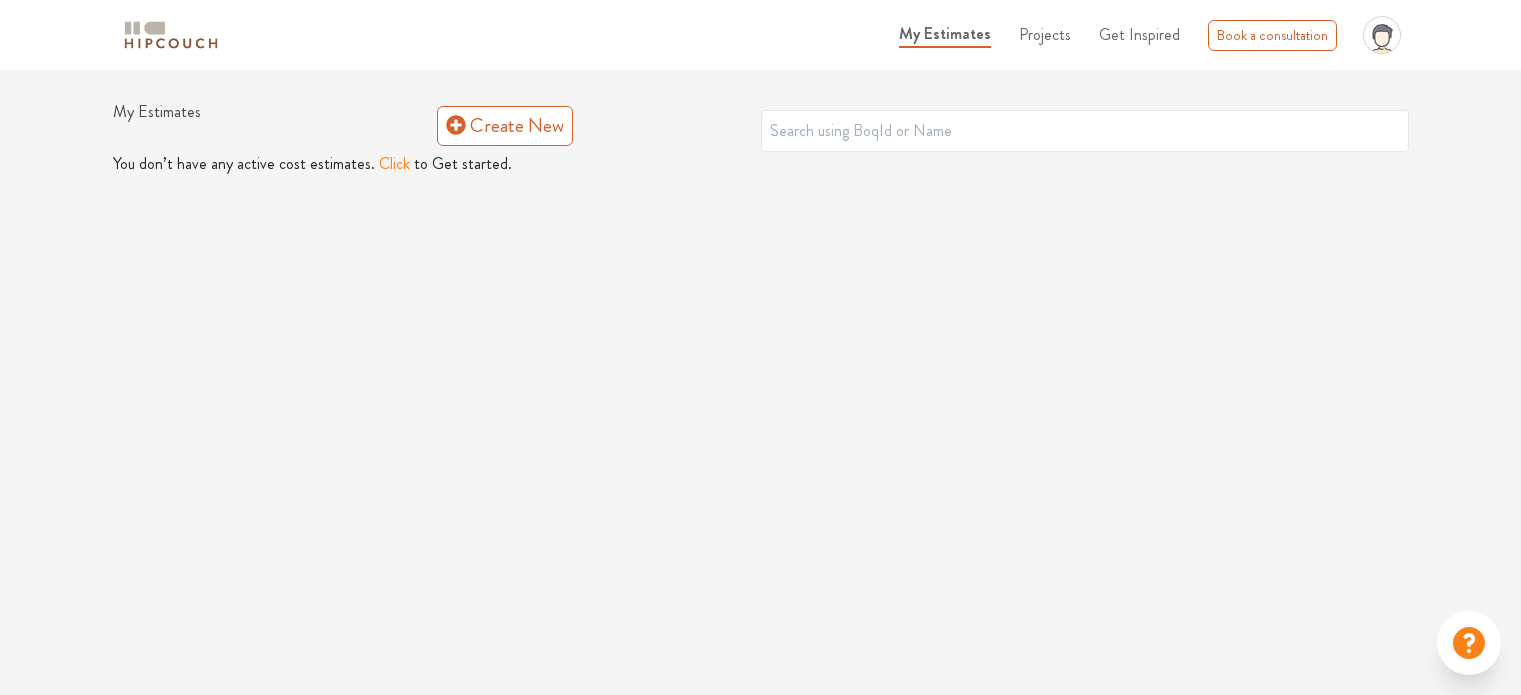 scroll, scrollTop: 0, scrollLeft: 0, axis: both 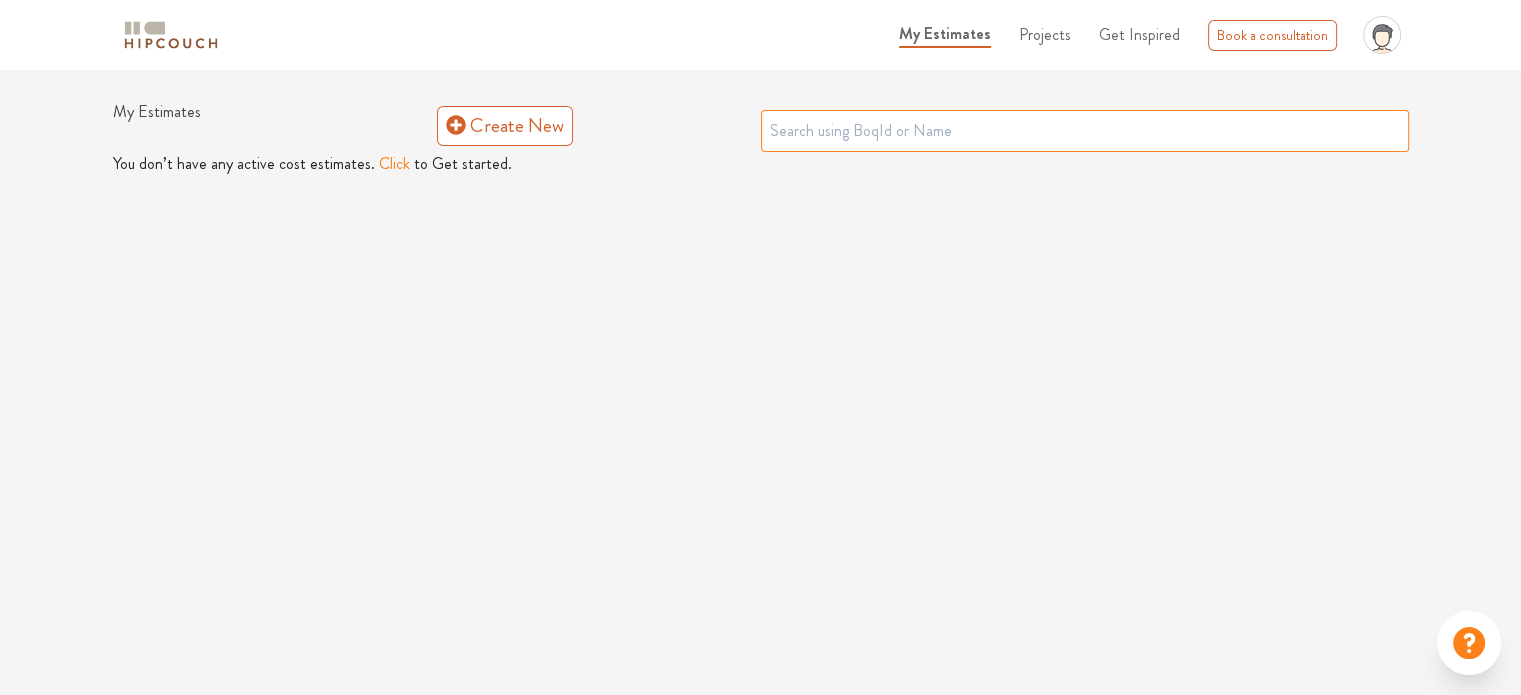 click at bounding box center (1085, 131) 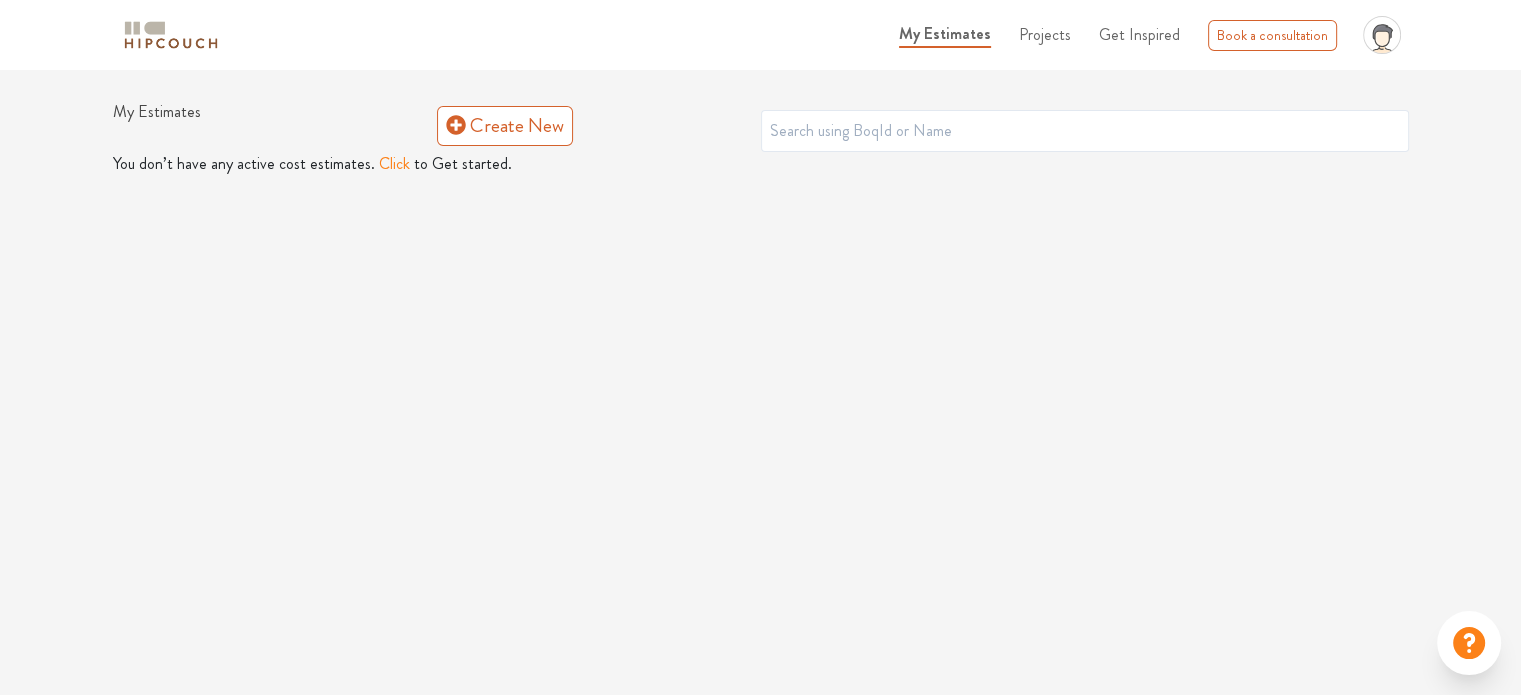 click on "Click" at bounding box center (394, 164) 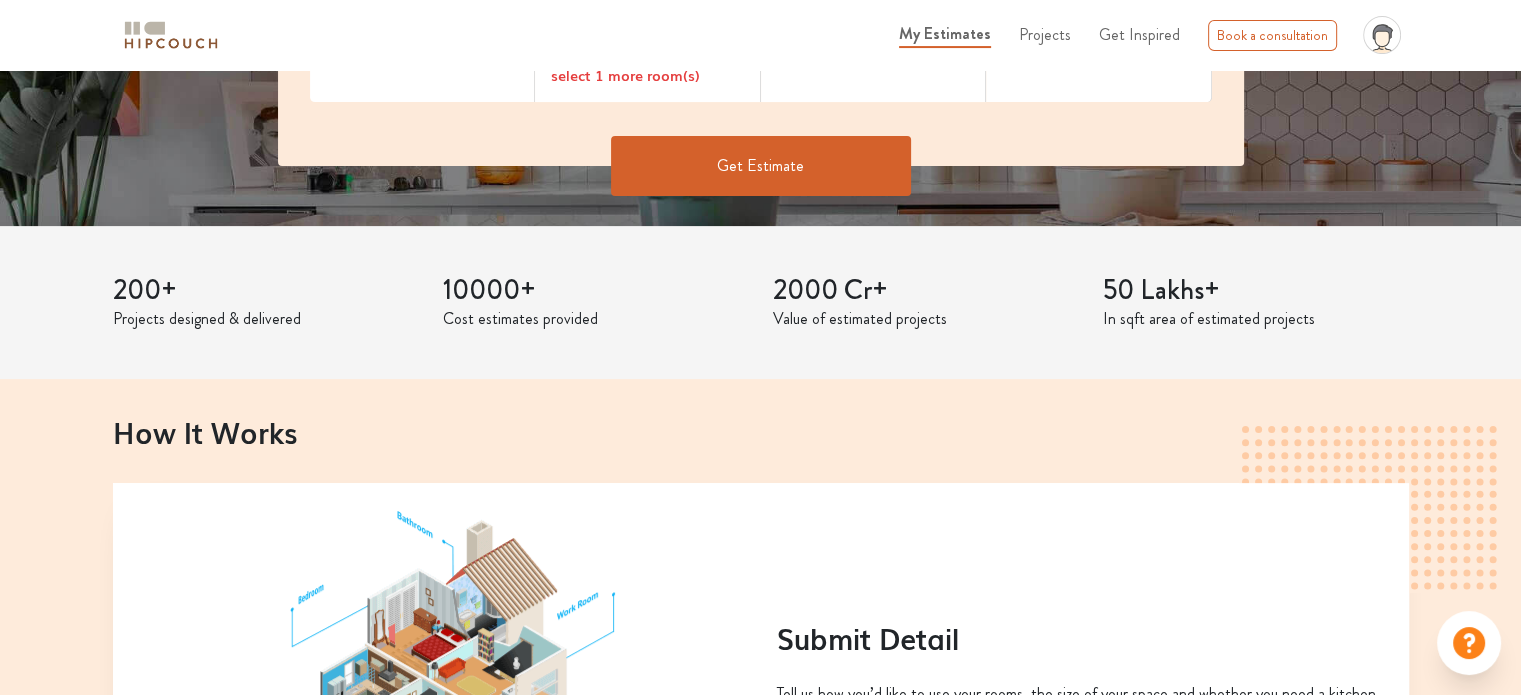 scroll, scrollTop: 400, scrollLeft: 0, axis: vertical 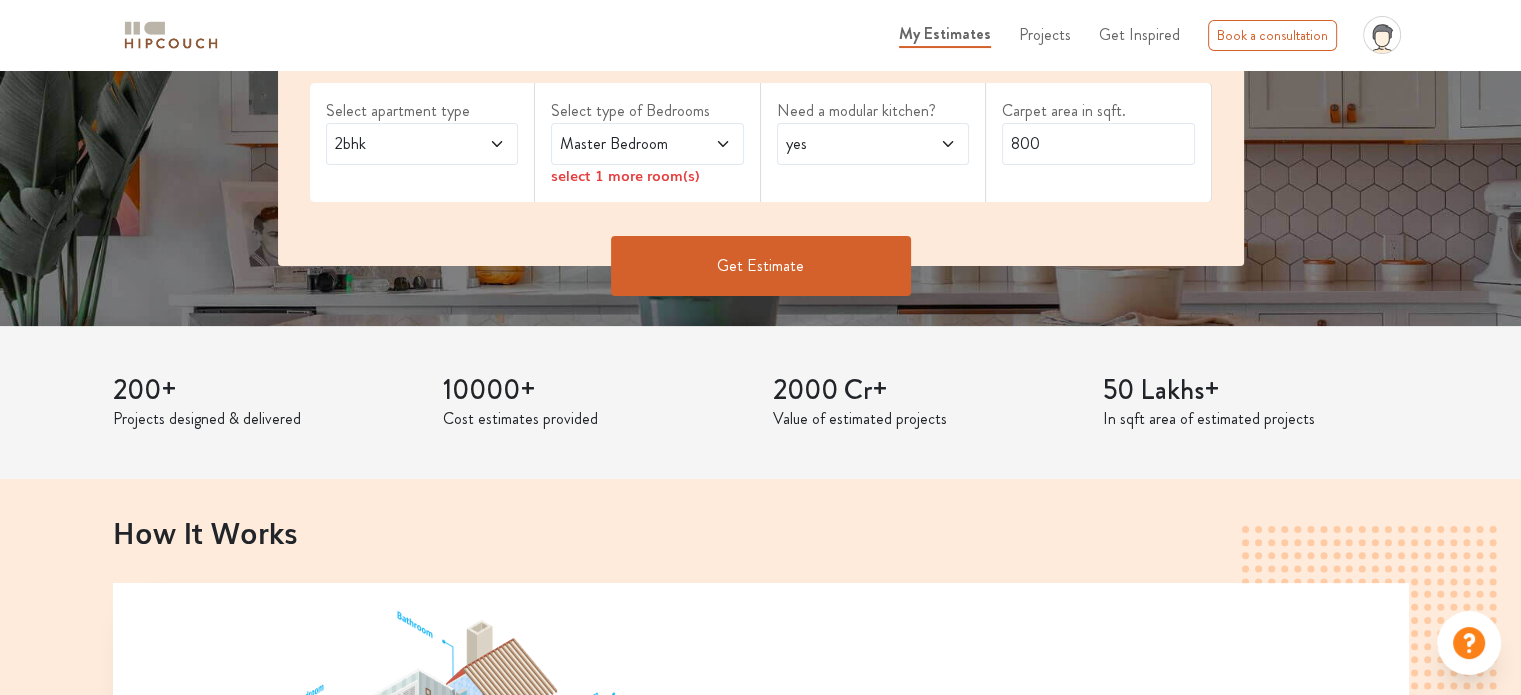click on "Get Estimate" at bounding box center (761, 266) 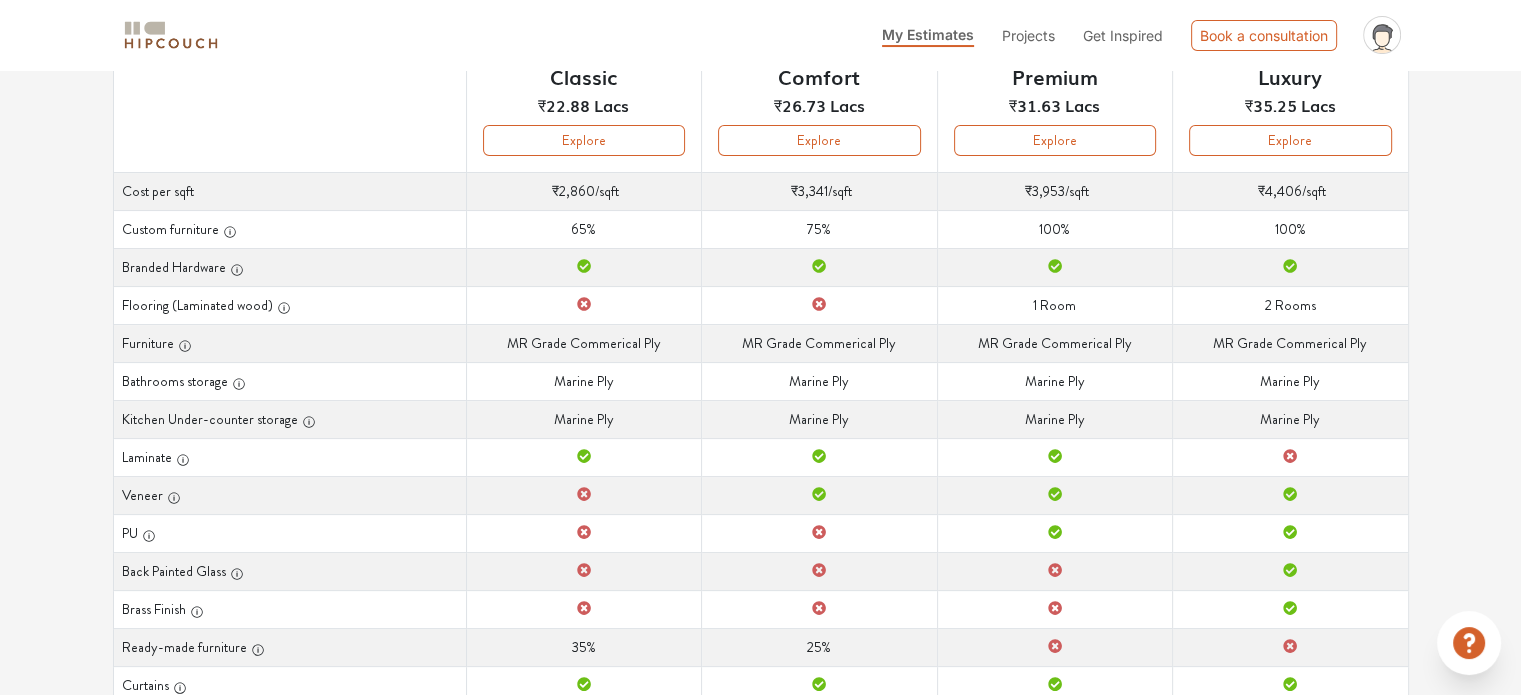 scroll, scrollTop: 468, scrollLeft: 0, axis: vertical 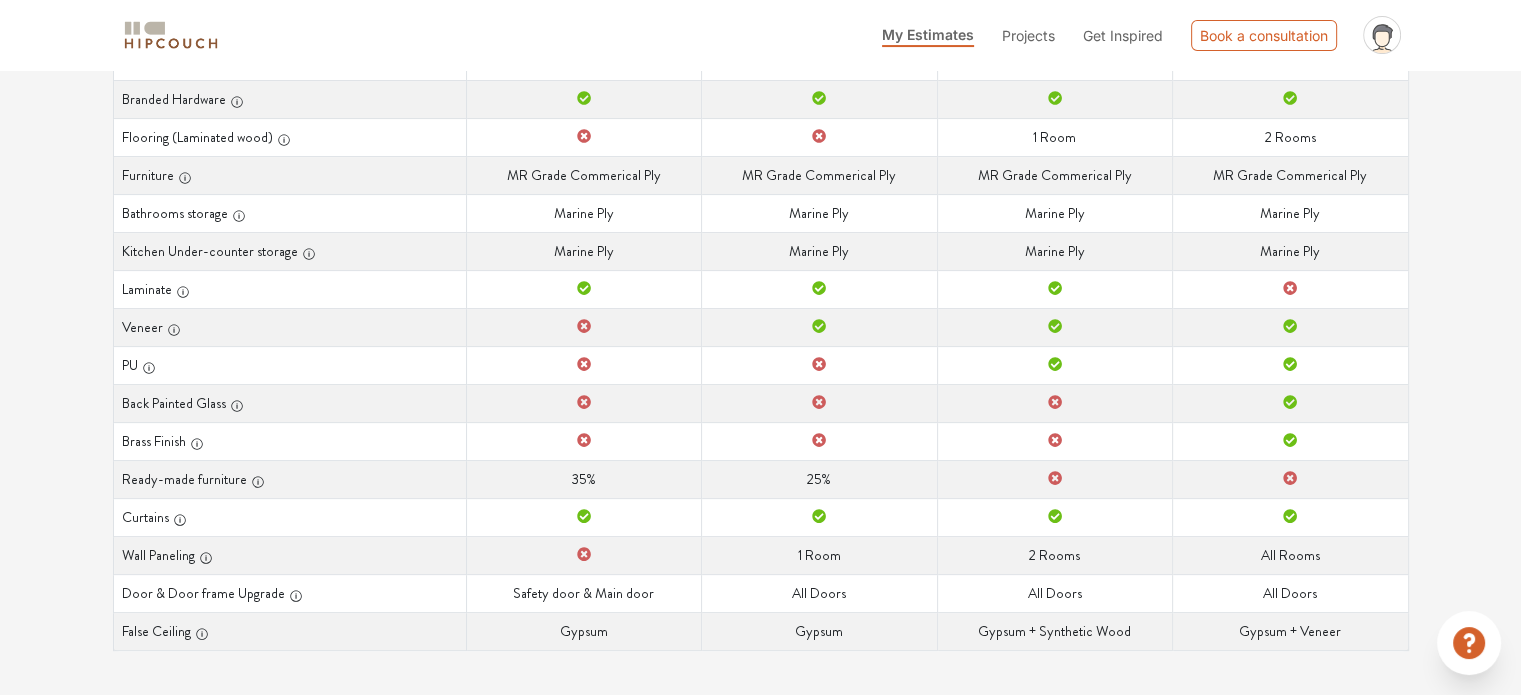 click 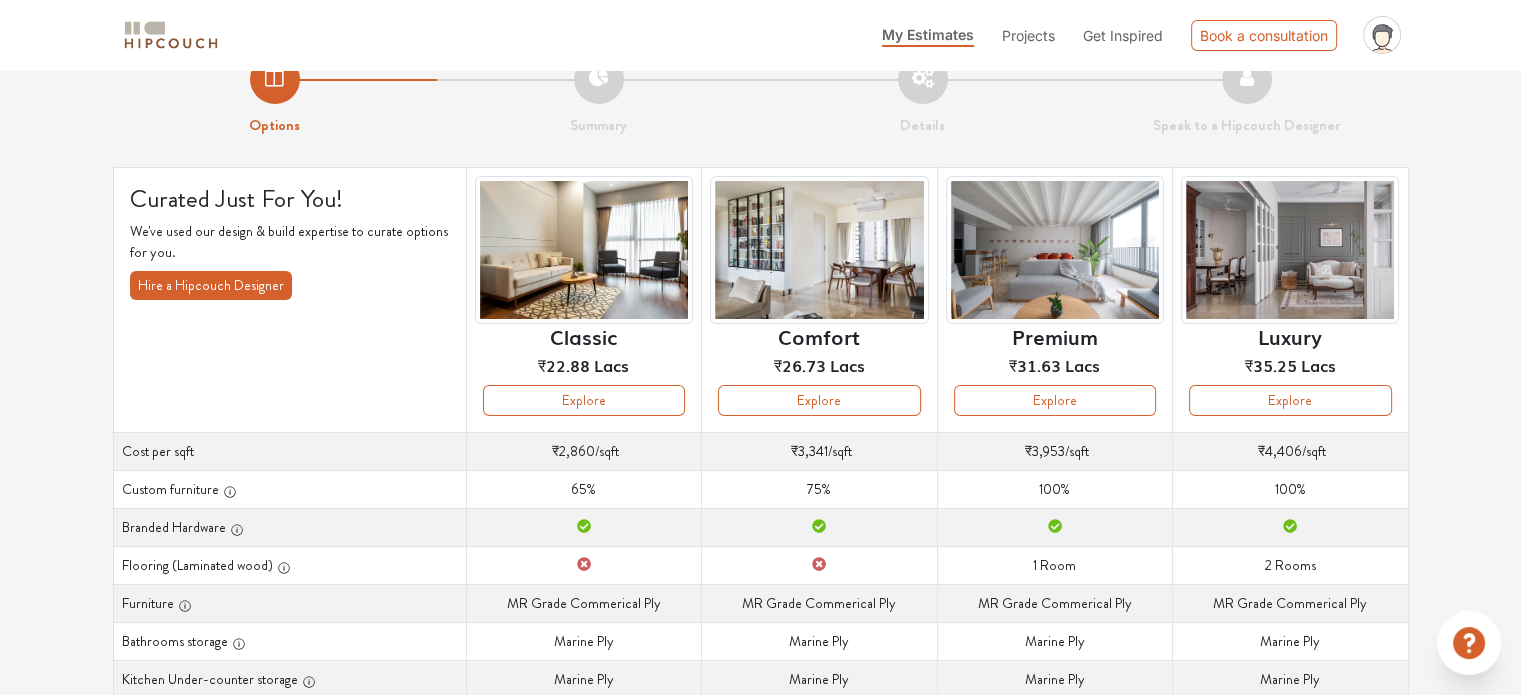 scroll, scrollTop: 0, scrollLeft: 0, axis: both 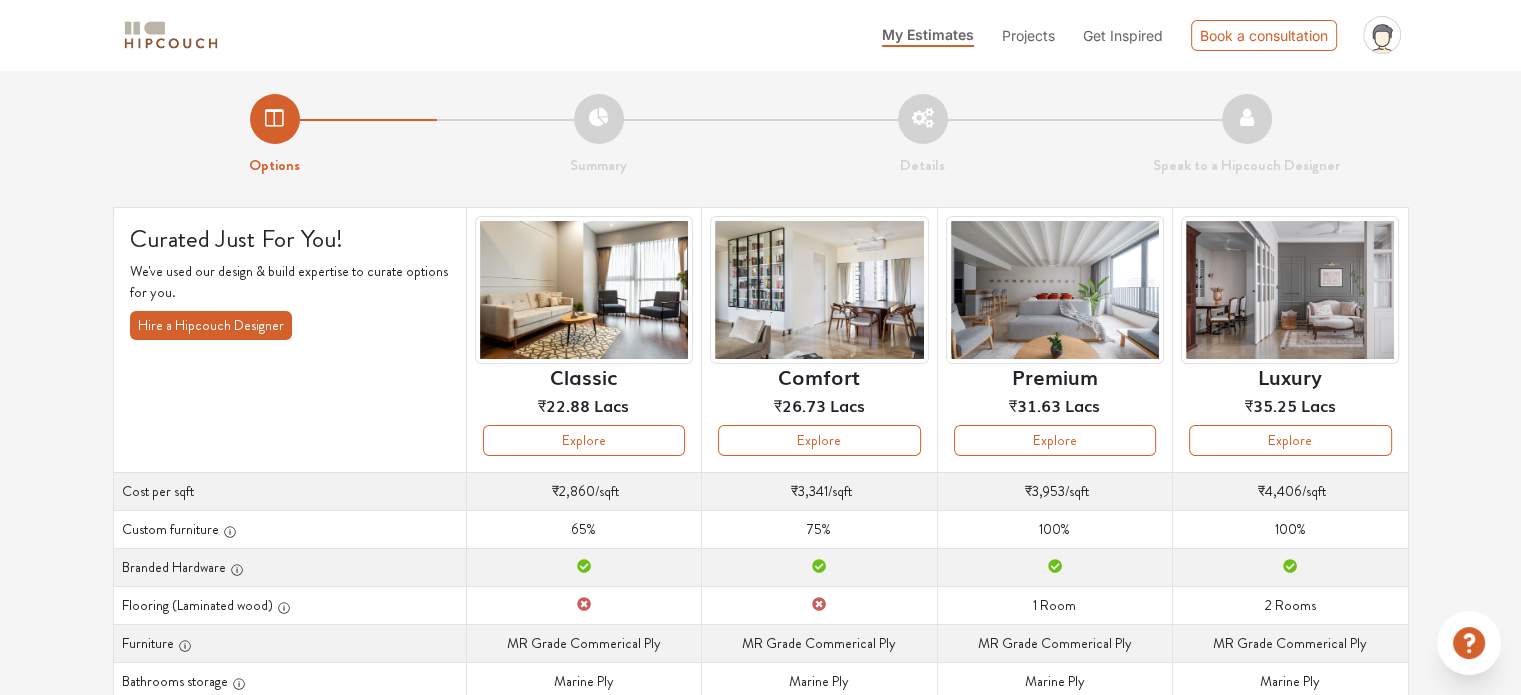 click on "Projects" at bounding box center (1028, 35) 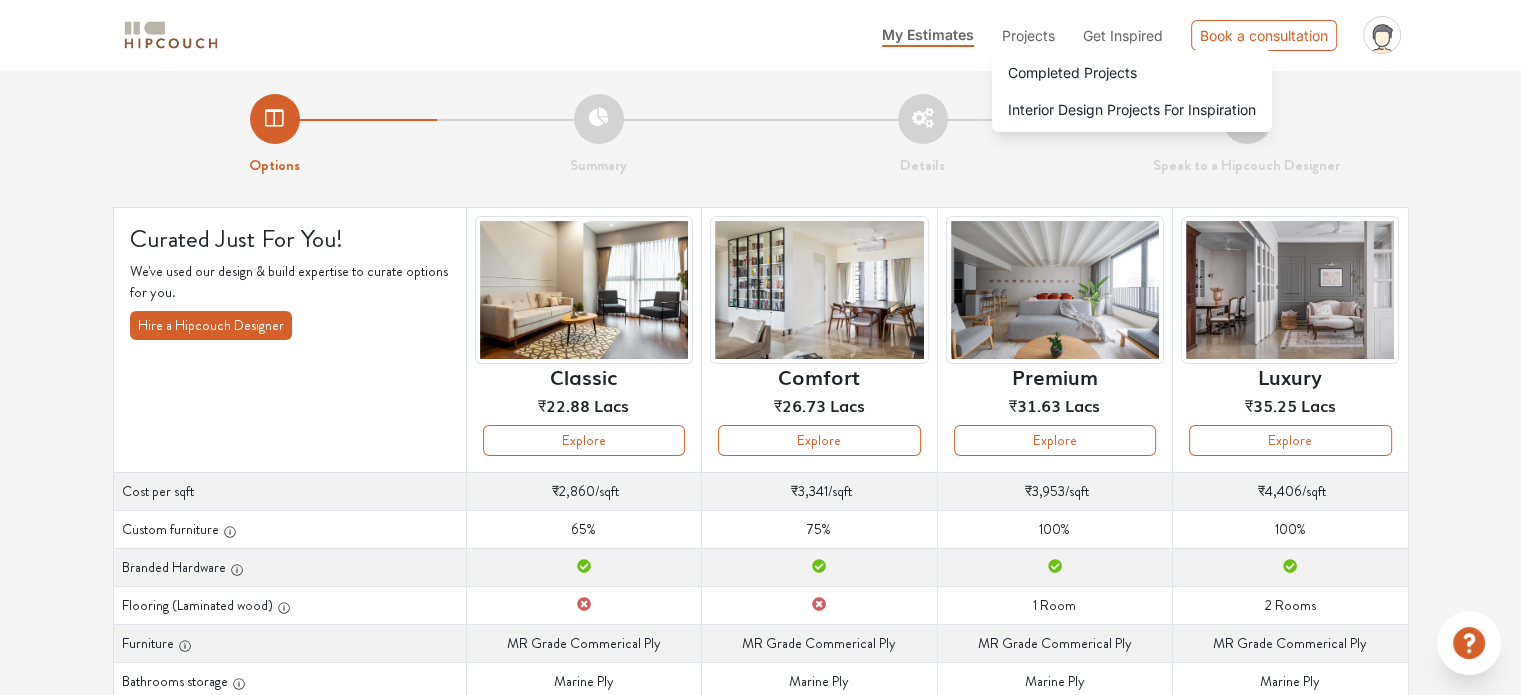 click on "Get Inspired" at bounding box center [1123, 35] 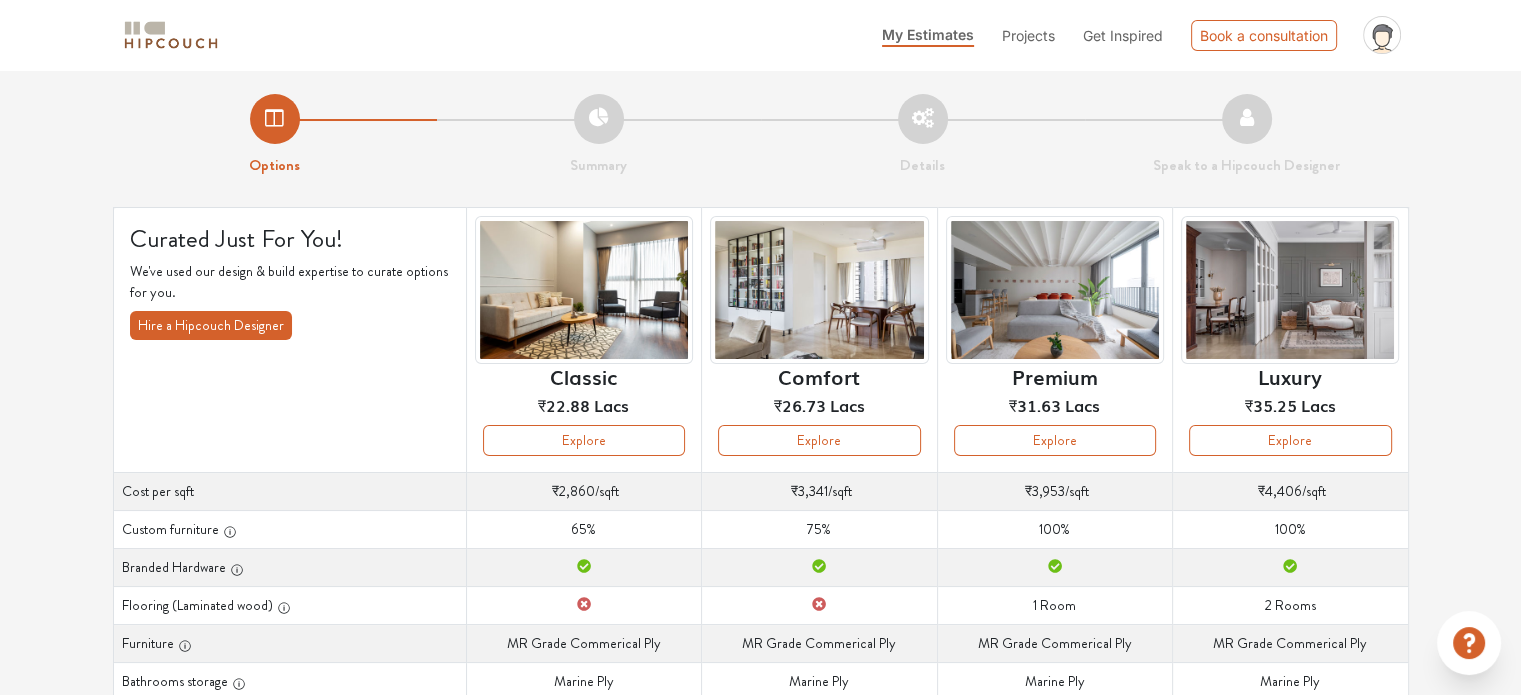 click on "Options Summary Details Speak to a Hipcouch Designer" at bounding box center [761, 123] 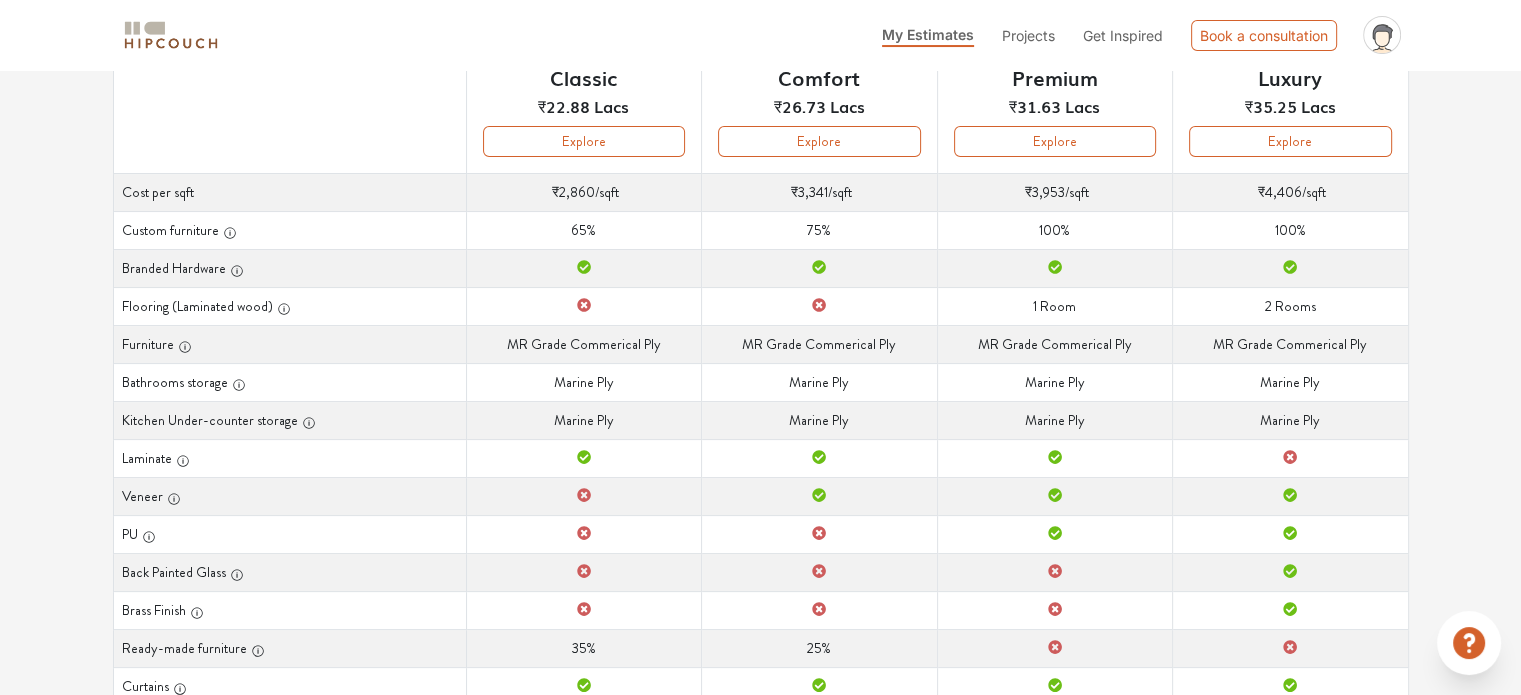 scroll, scrollTop: 300, scrollLeft: 0, axis: vertical 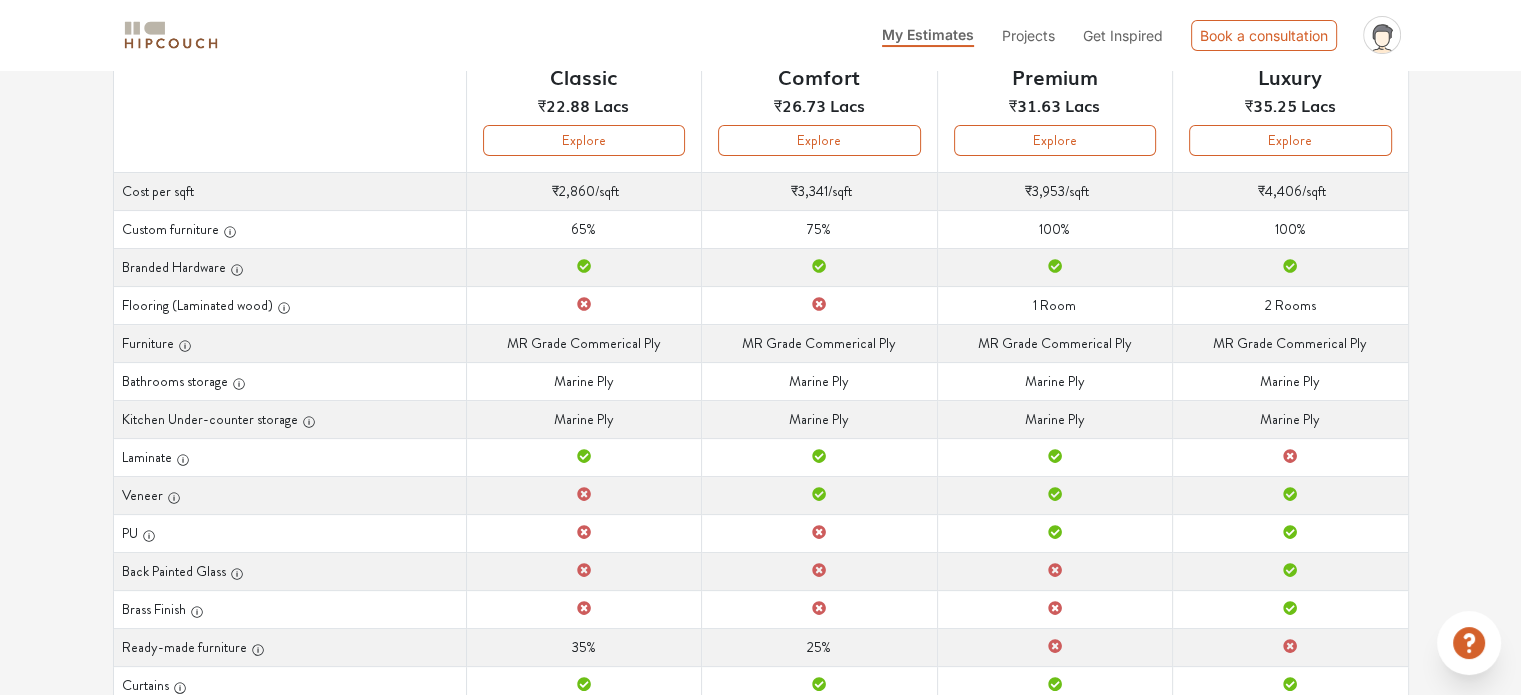 click on "Kitchen Under-counter storage" at bounding box center (289, 419) 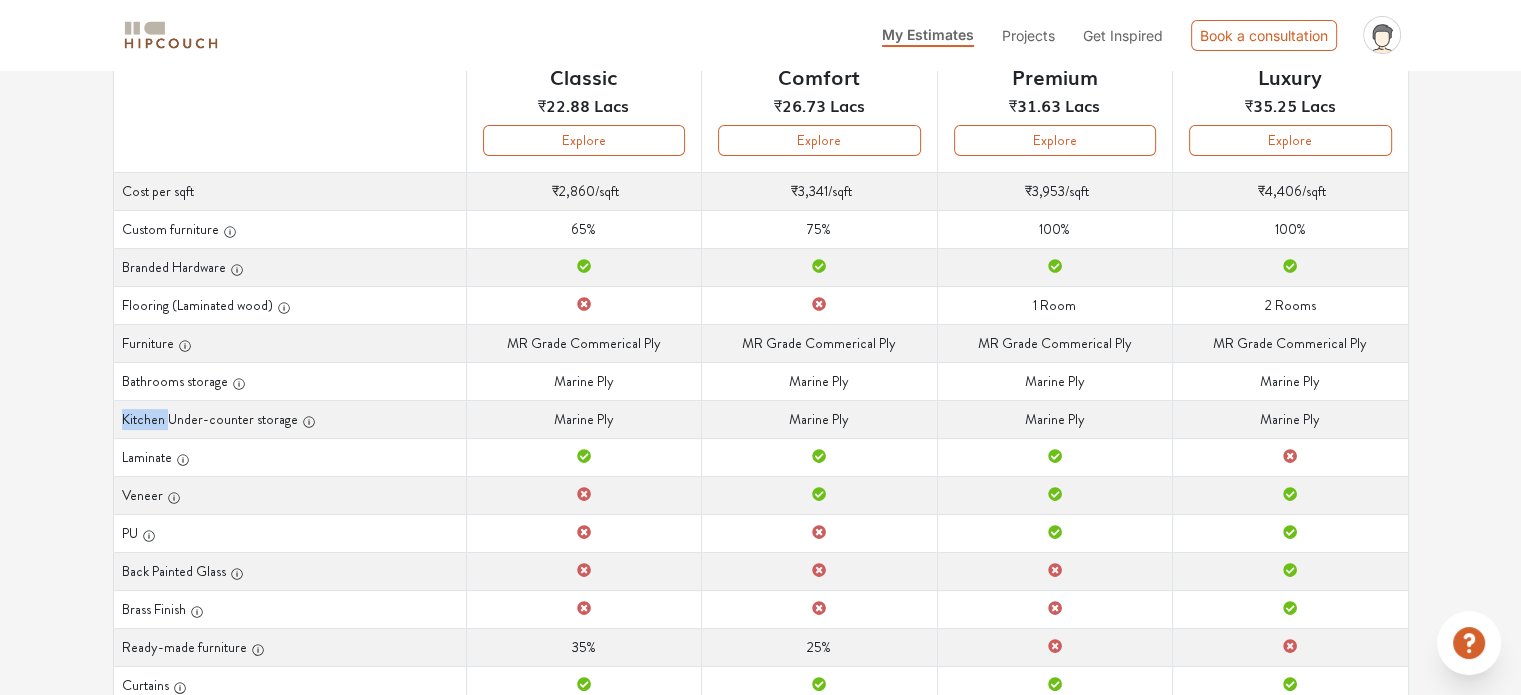 click on "Kitchen Under-counter storage" at bounding box center (289, 419) 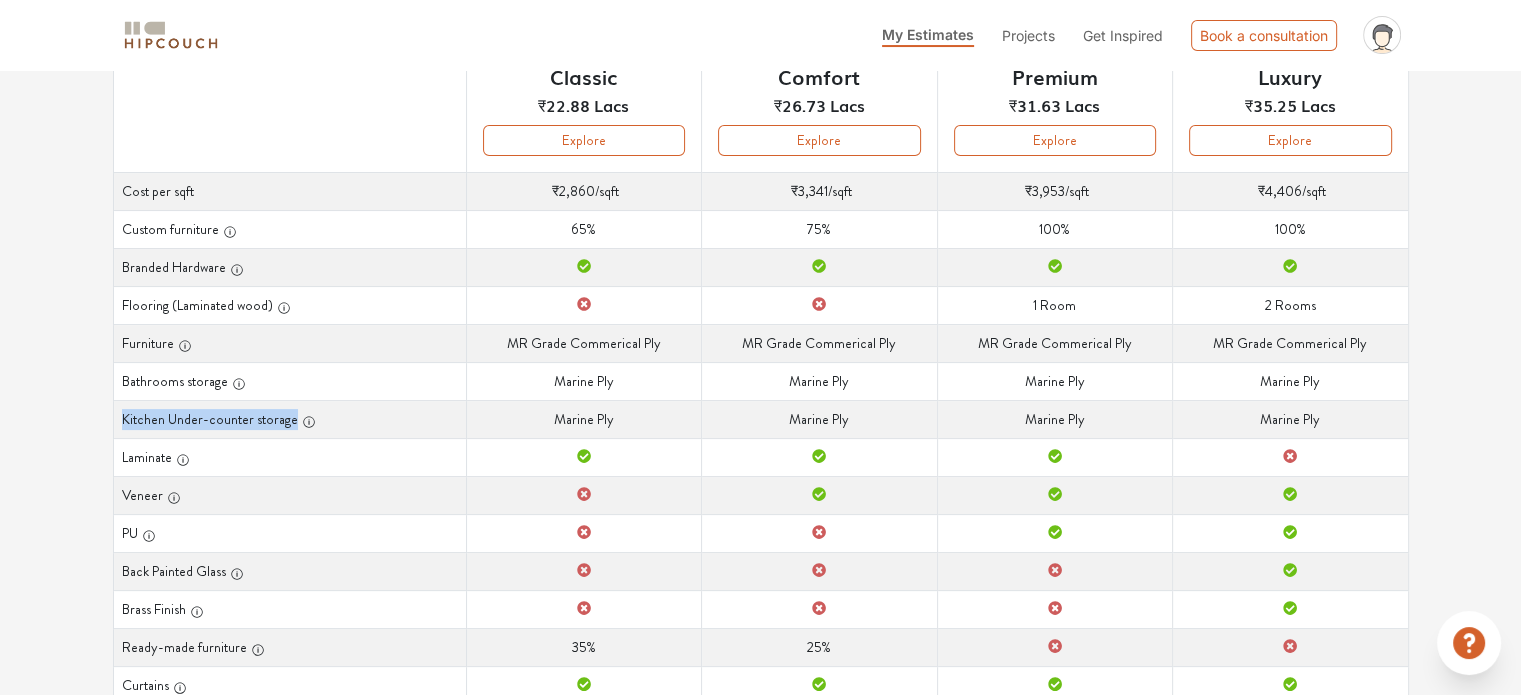 click on "Kitchen Under-counter storage" at bounding box center (289, 419) 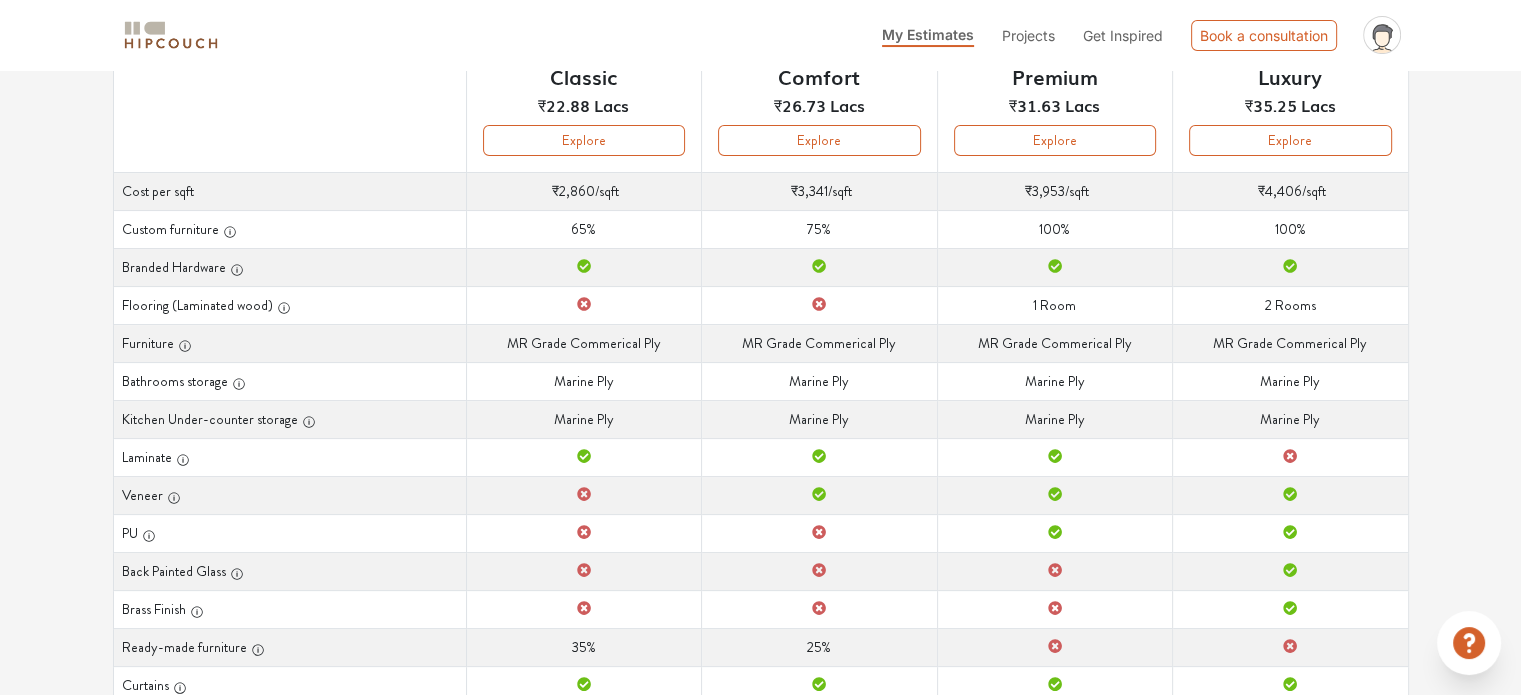 click on "Kitchen Under-counter storage Marine Ply" at bounding box center (583, 419) 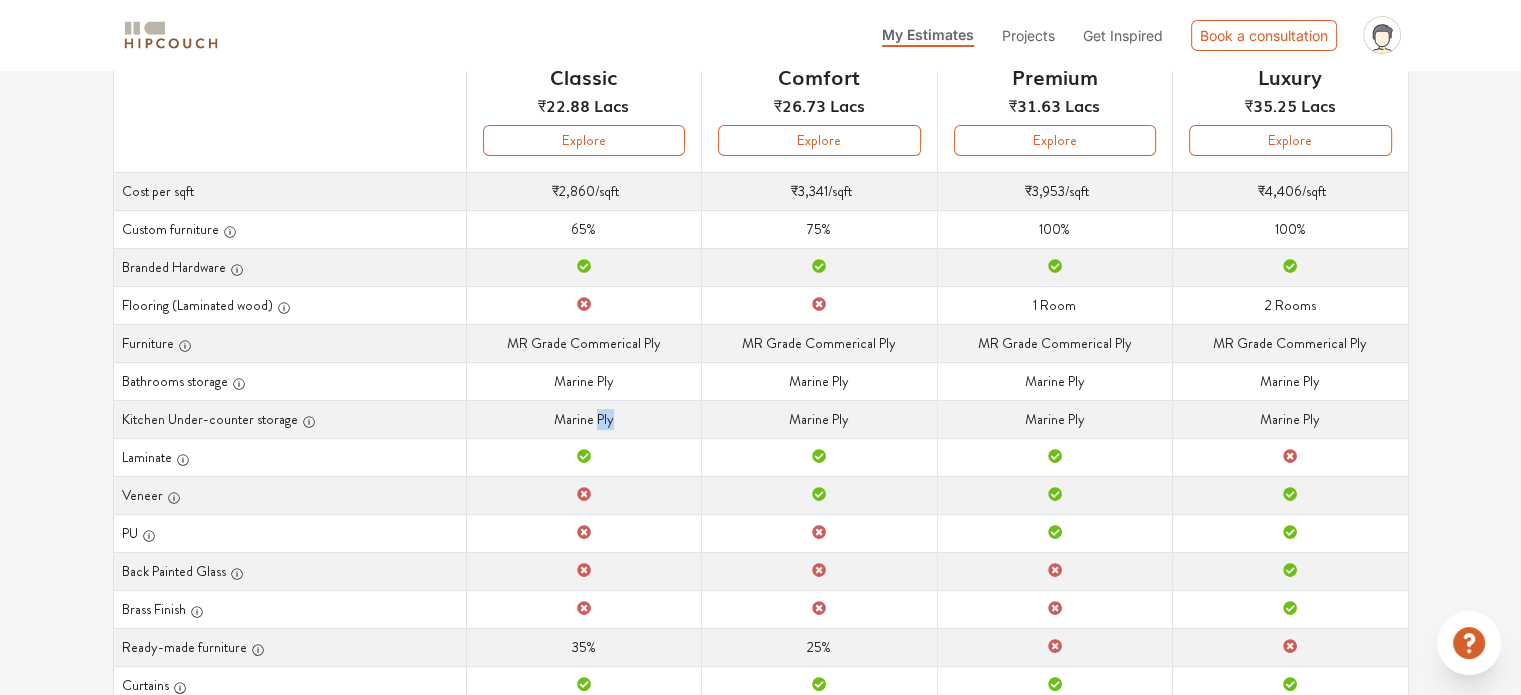 click on "Kitchen Under-counter storage Marine Ply" at bounding box center (583, 419) 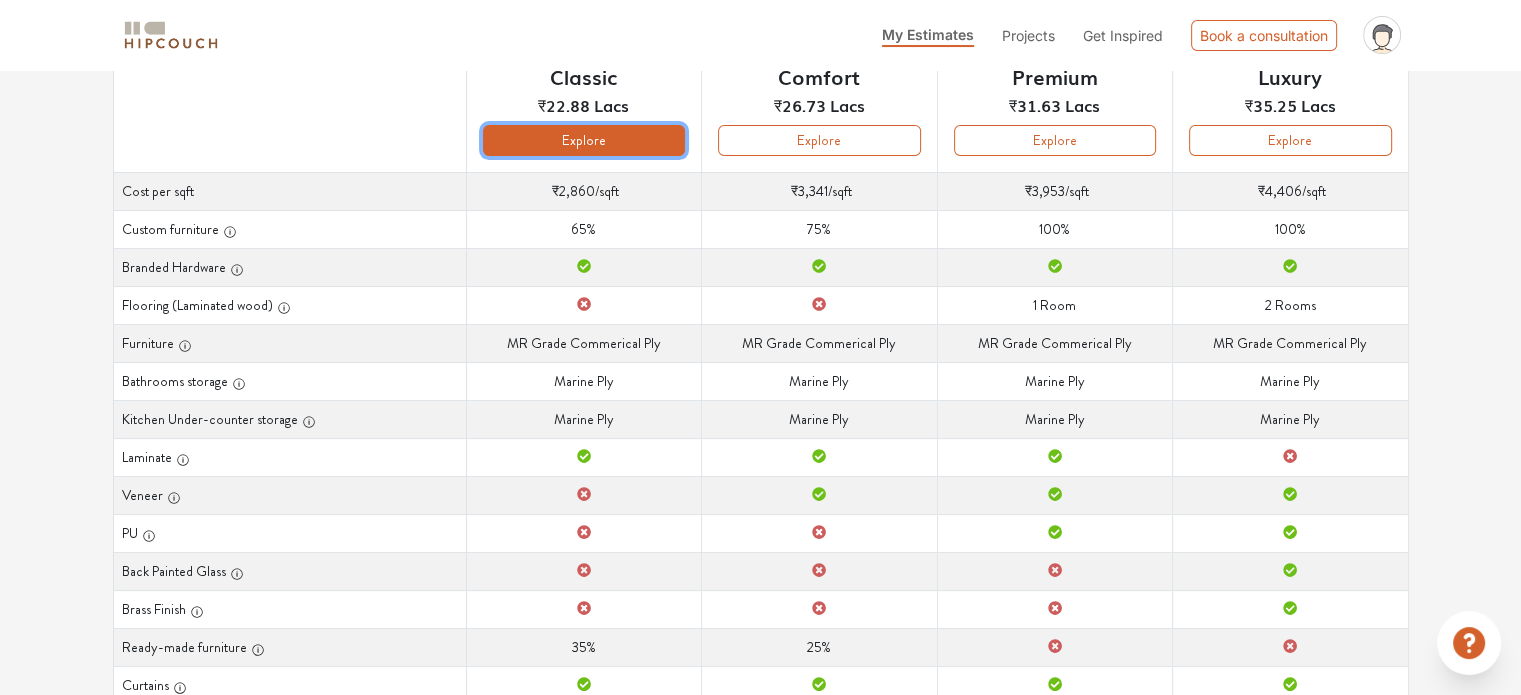click on "Explore" at bounding box center [584, 140] 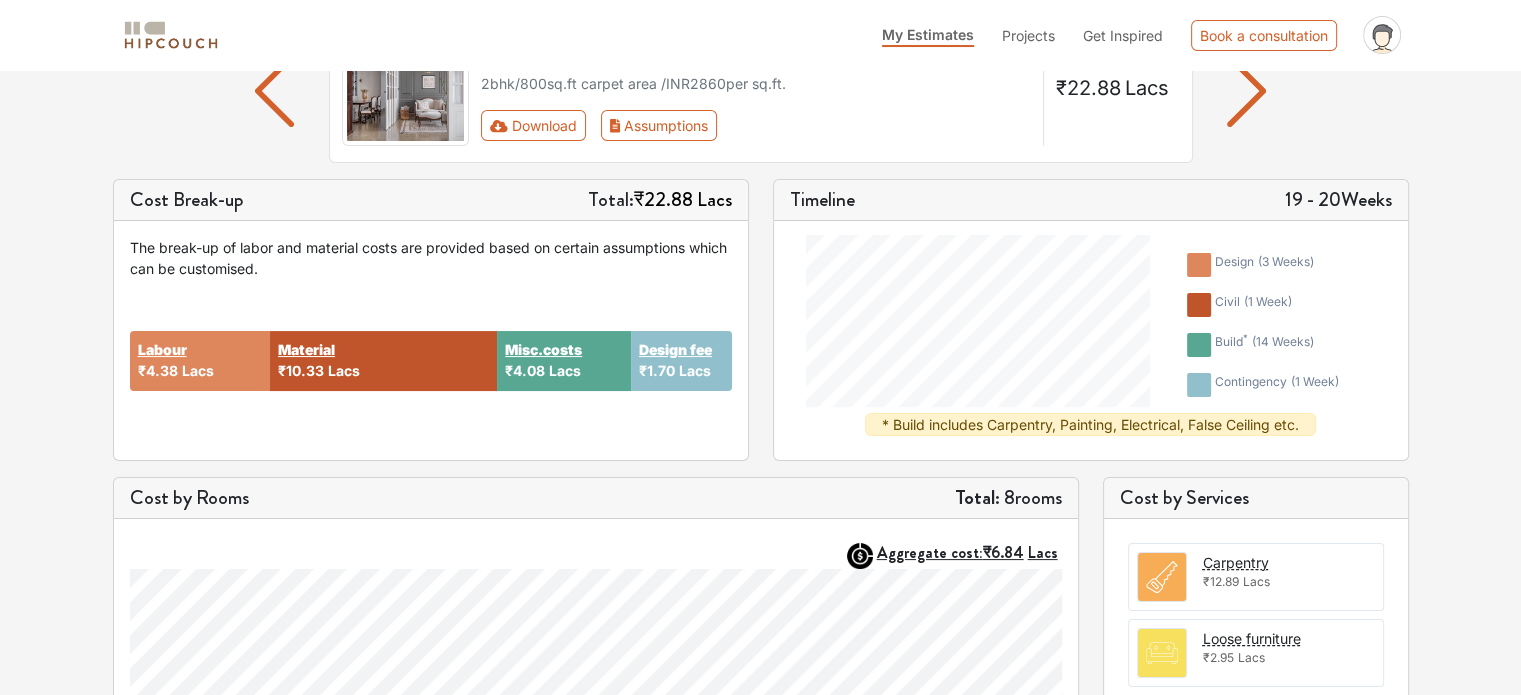 scroll, scrollTop: 0, scrollLeft: 0, axis: both 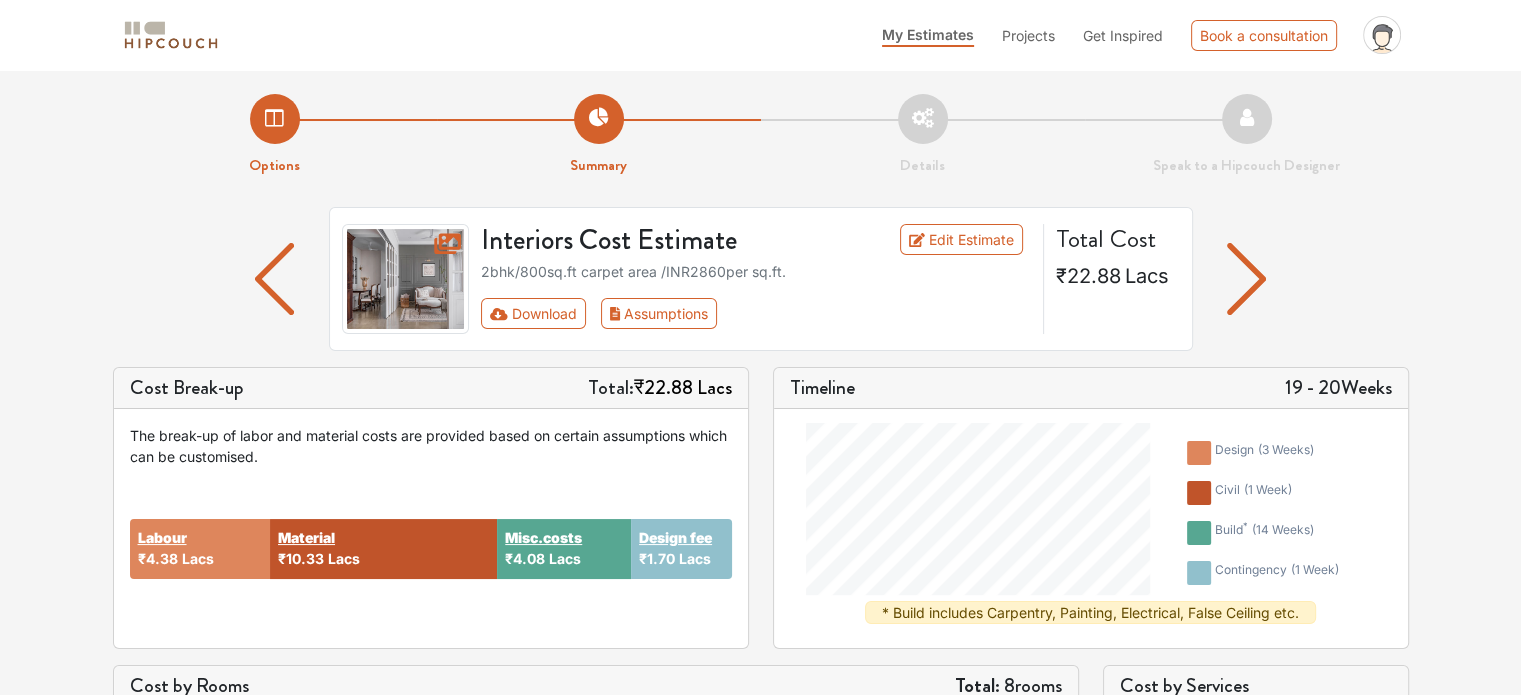 click at bounding box center [1246, 279] 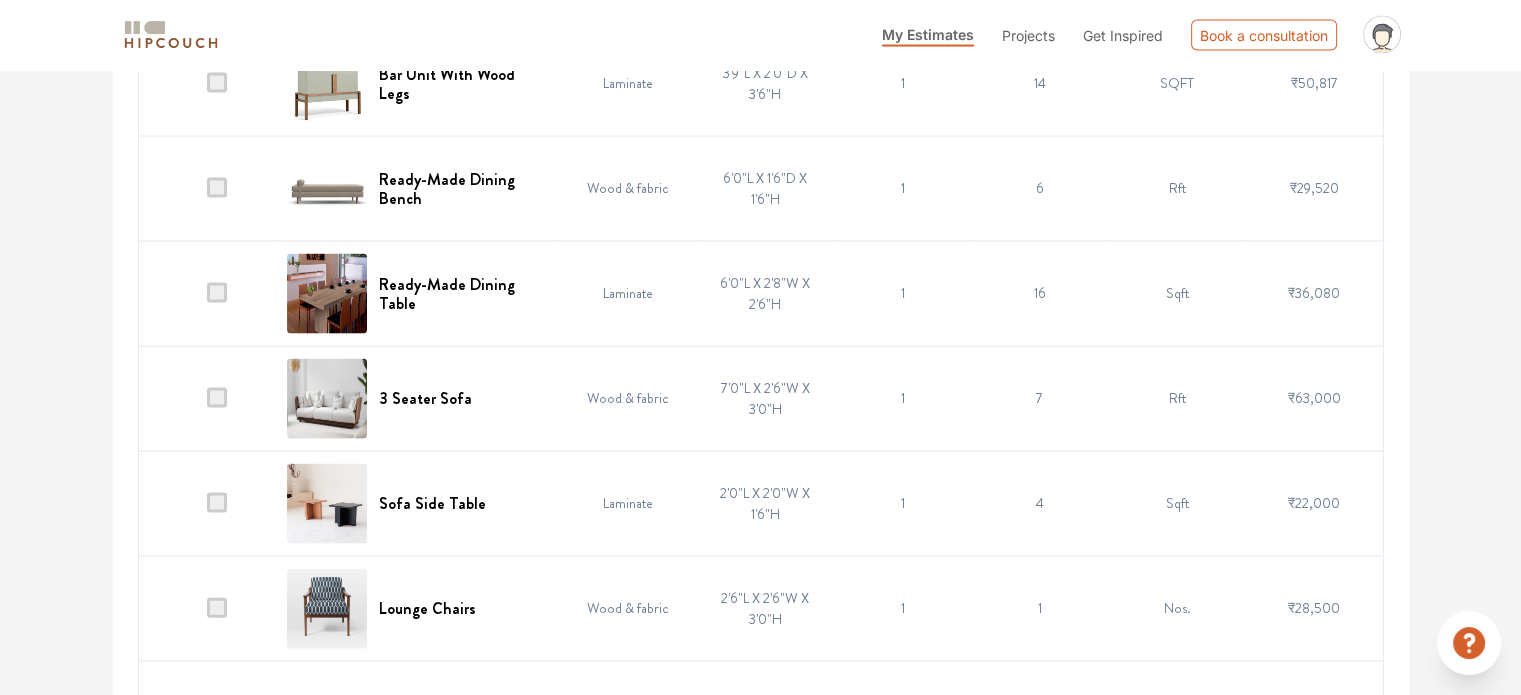 scroll, scrollTop: 4177, scrollLeft: 0, axis: vertical 